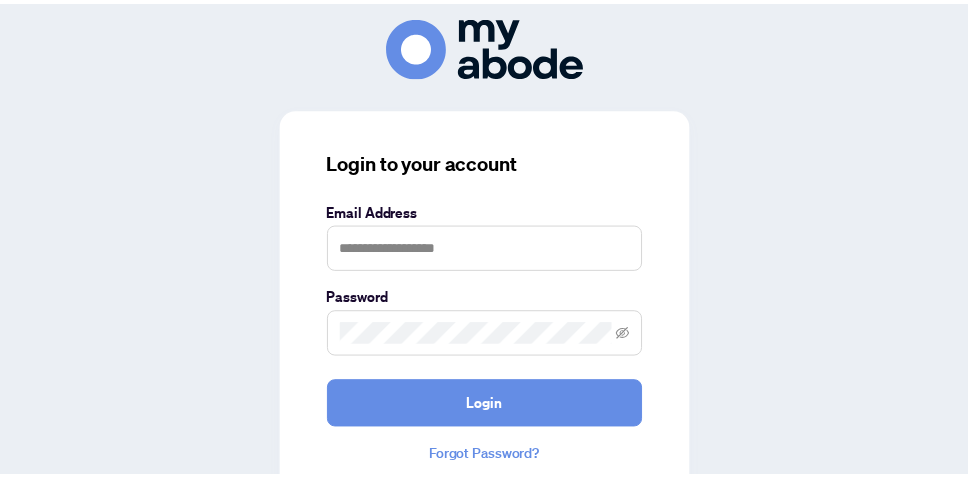 scroll, scrollTop: 0, scrollLeft: 0, axis: both 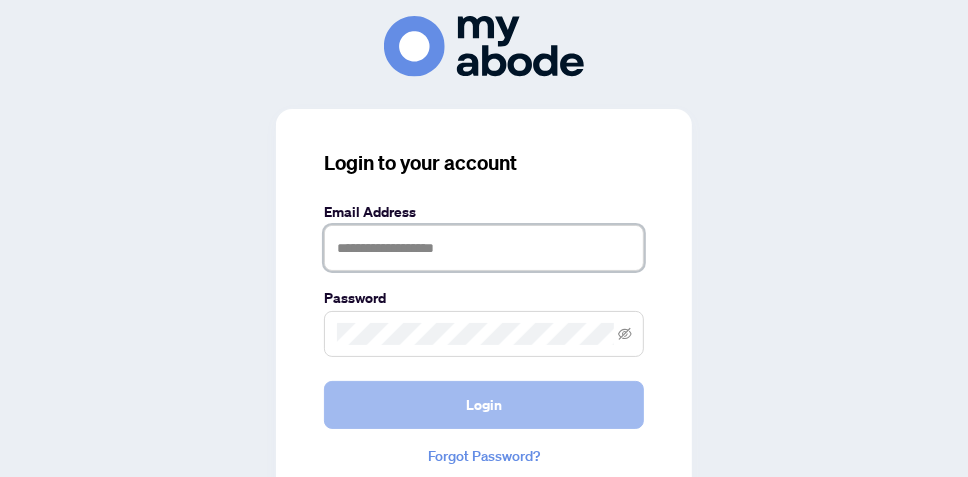 type on "**********" 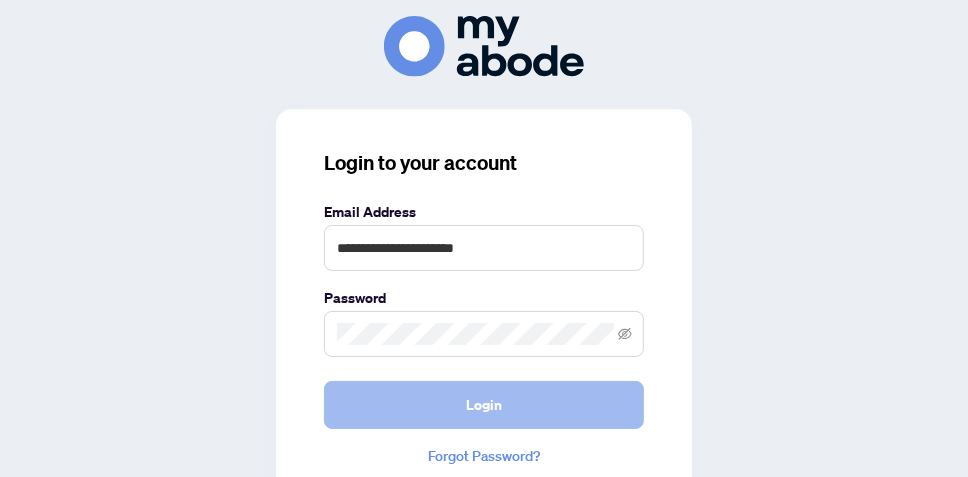 click on "Login" at bounding box center [484, 405] 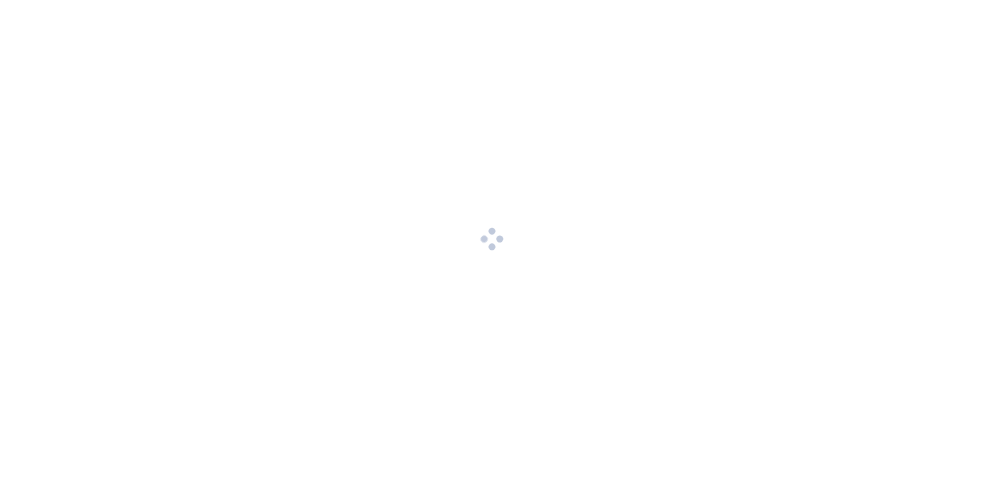 scroll, scrollTop: 0, scrollLeft: 0, axis: both 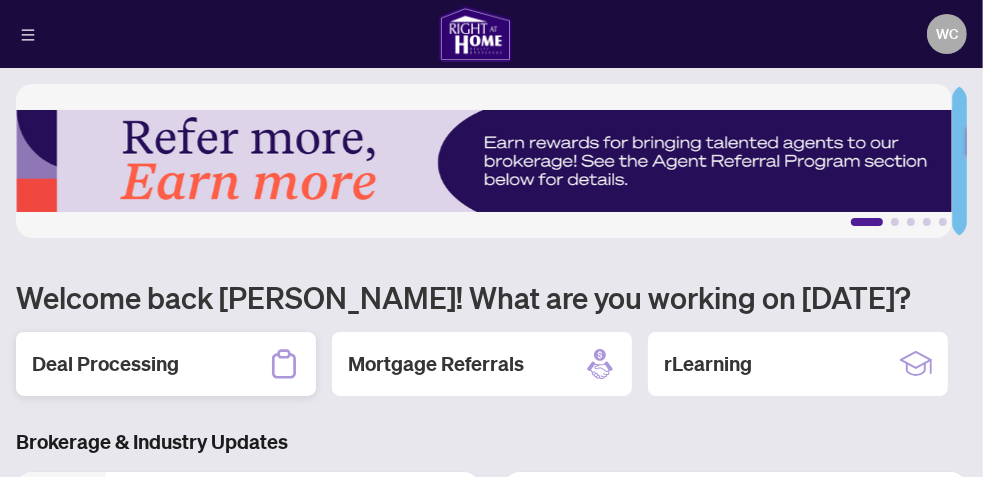 click 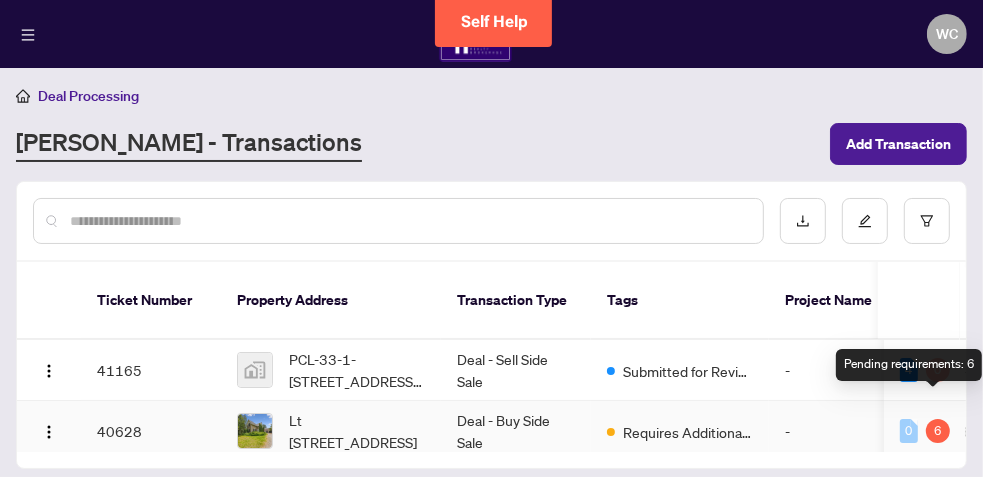 click on "6" at bounding box center (938, 431) 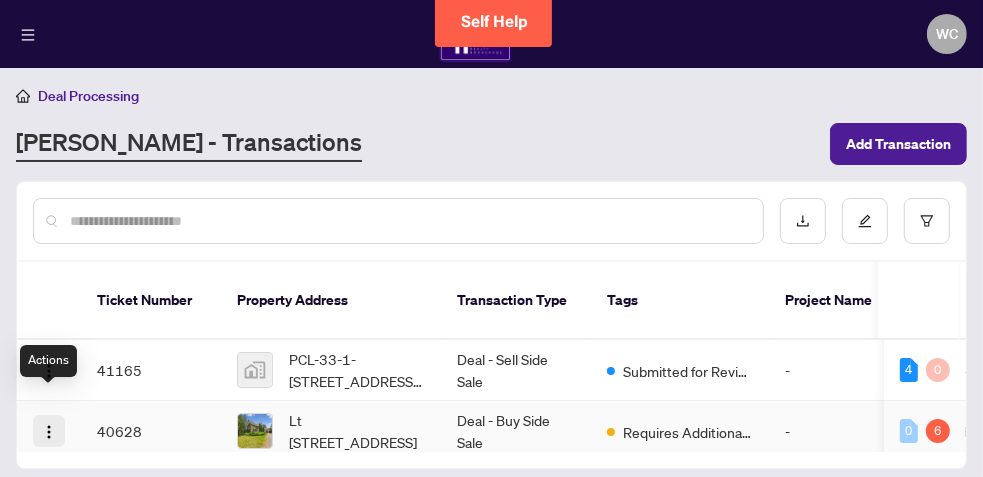 click at bounding box center (49, 432) 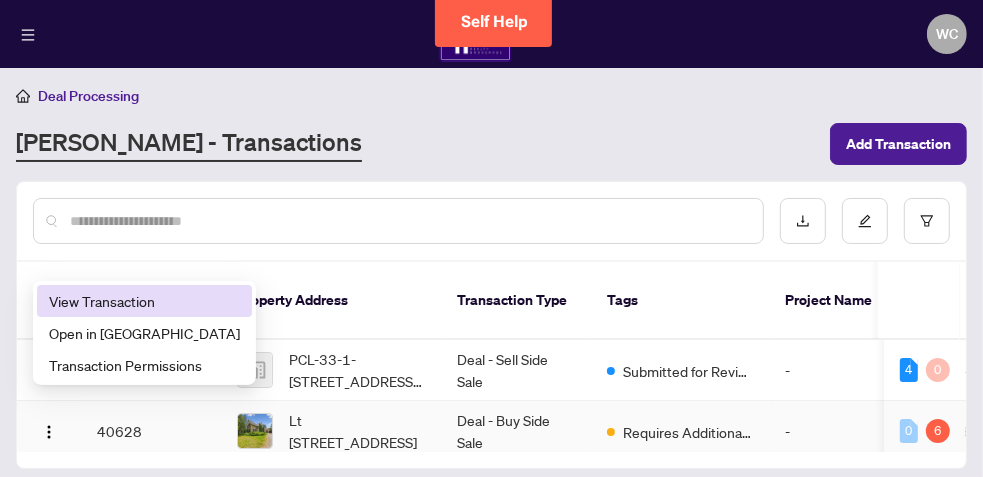 click on "View Transaction" at bounding box center (144, 301) 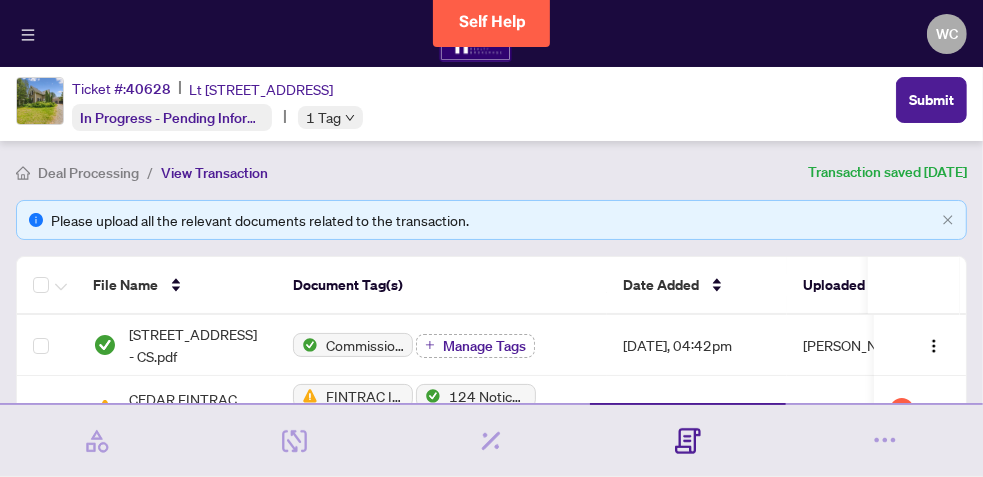 scroll, scrollTop: 417, scrollLeft: 0, axis: vertical 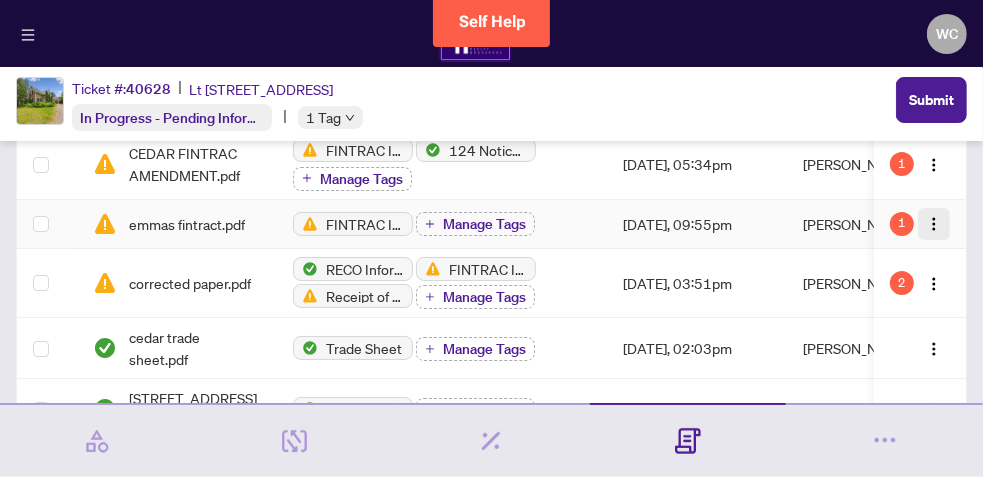 click at bounding box center (934, 224) 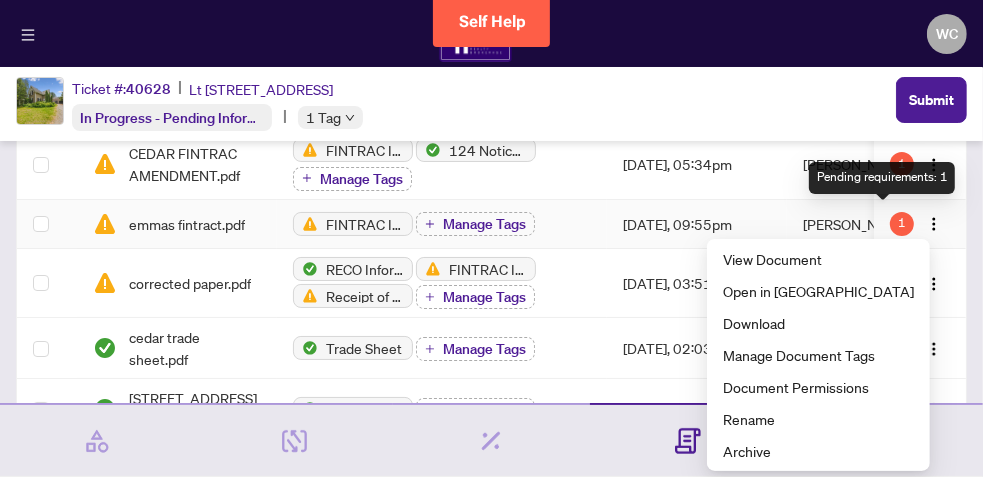 click on "1" at bounding box center [902, 224] 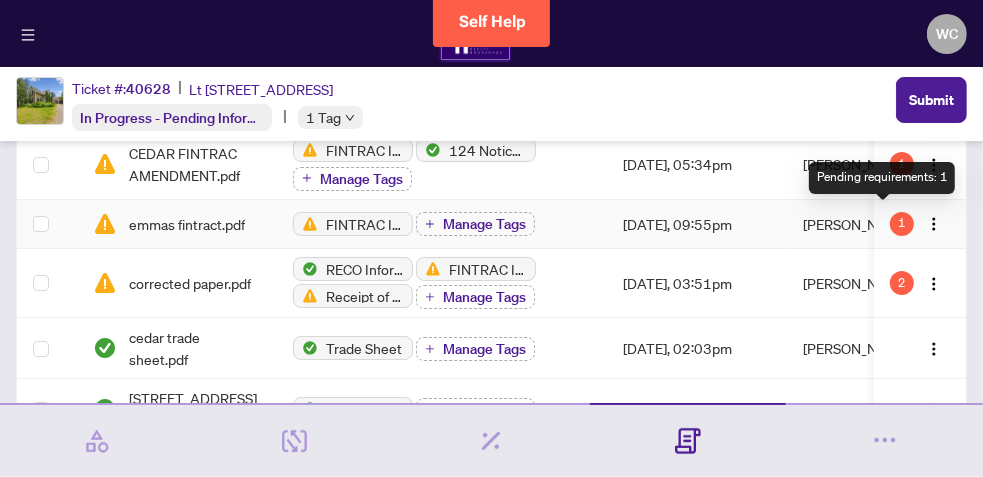click on "1" at bounding box center (902, 224) 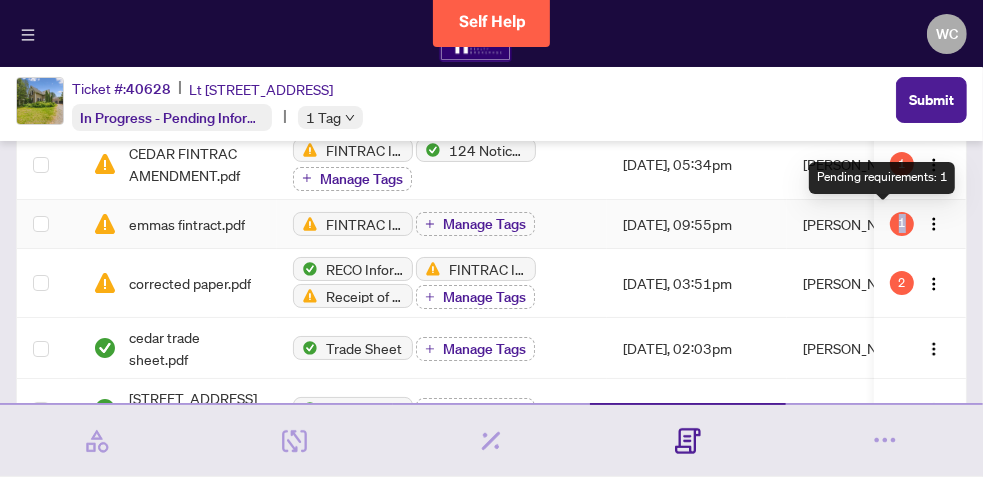 click on "1" at bounding box center (902, 224) 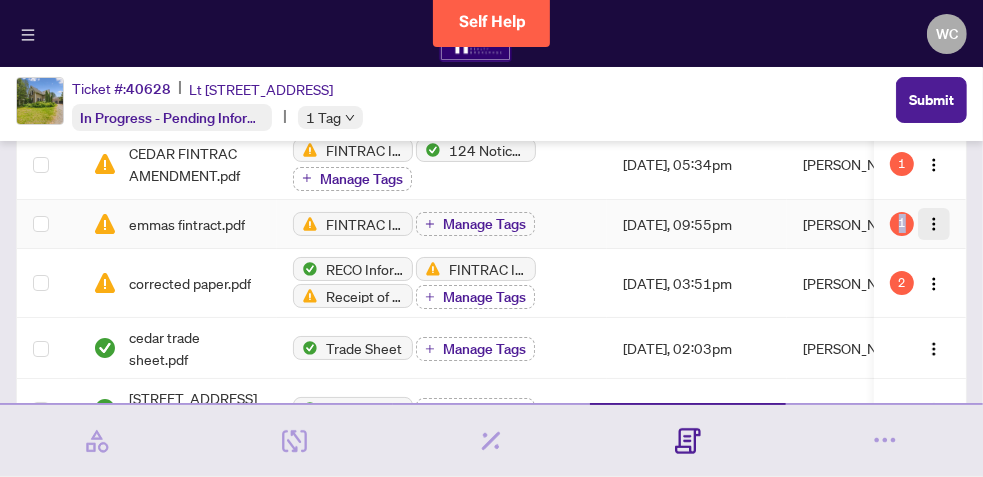 drag, startPoint x: 879, startPoint y: 219, endPoint x: 911, endPoint y: 215, distance: 32.24903 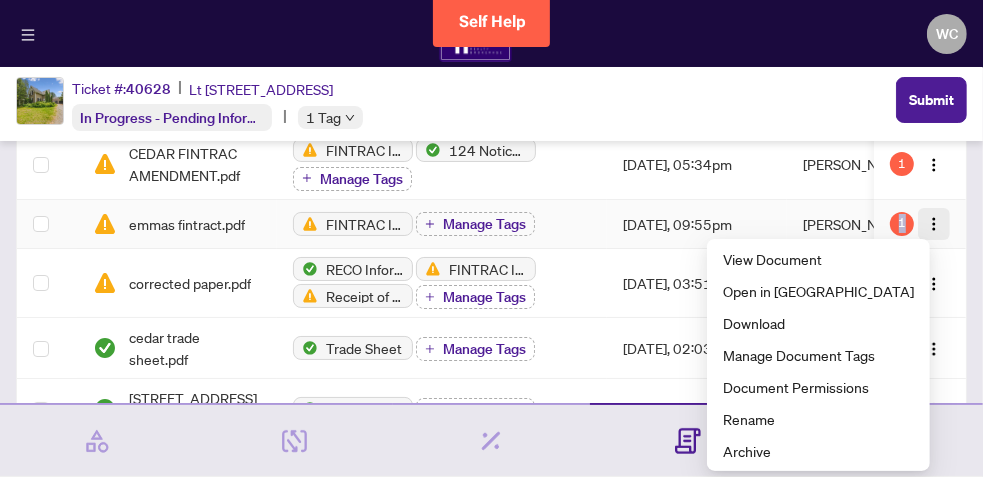 click at bounding box center (934, 224) 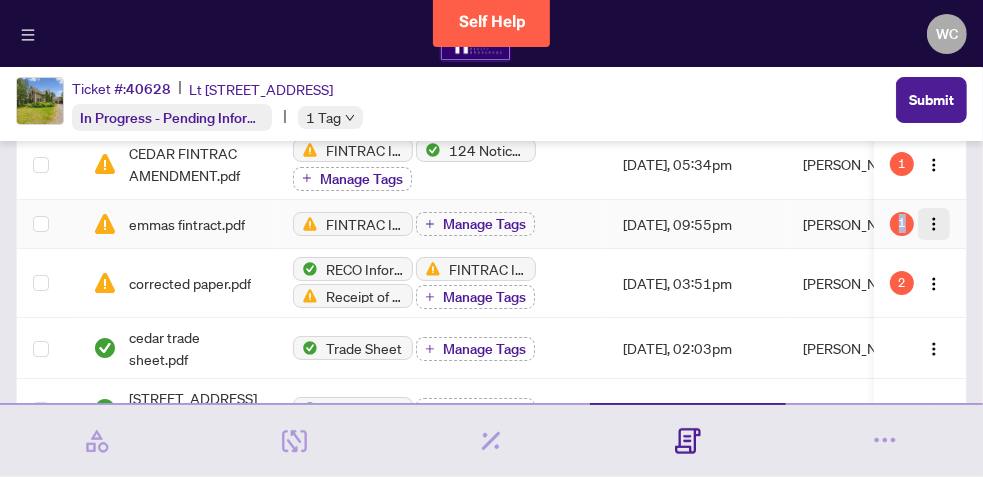 click at bounding box center [934, 224] 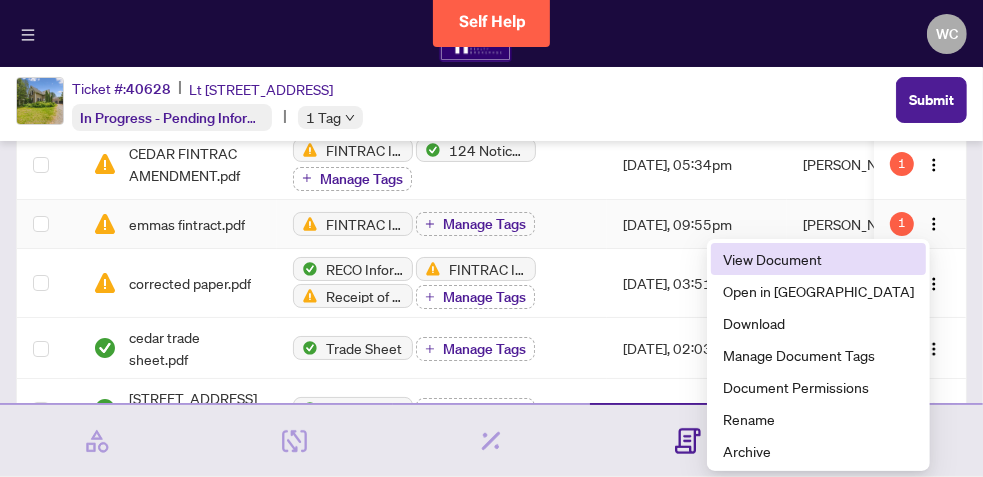 click on "View Document" at bounding box center (818, 259) 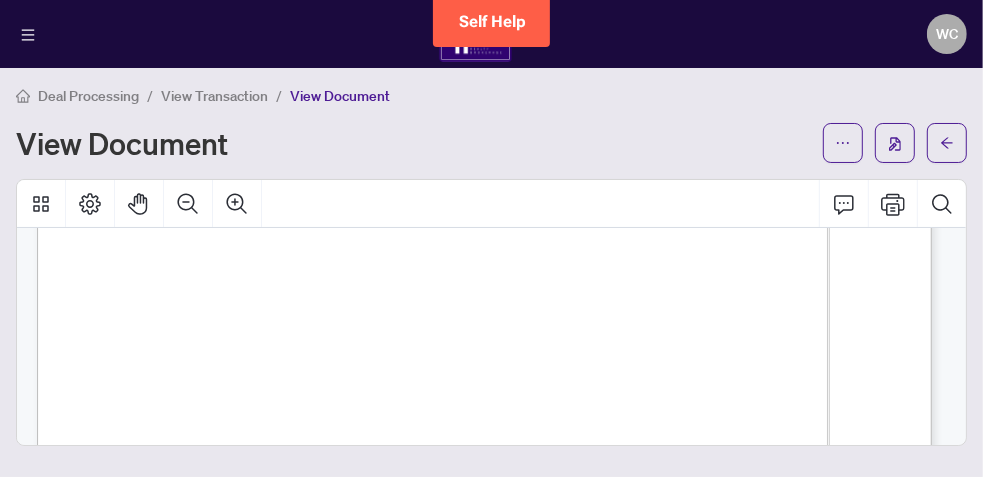 scroll, scrollTop: 1683, scrollLeft: 0, axis: vertical 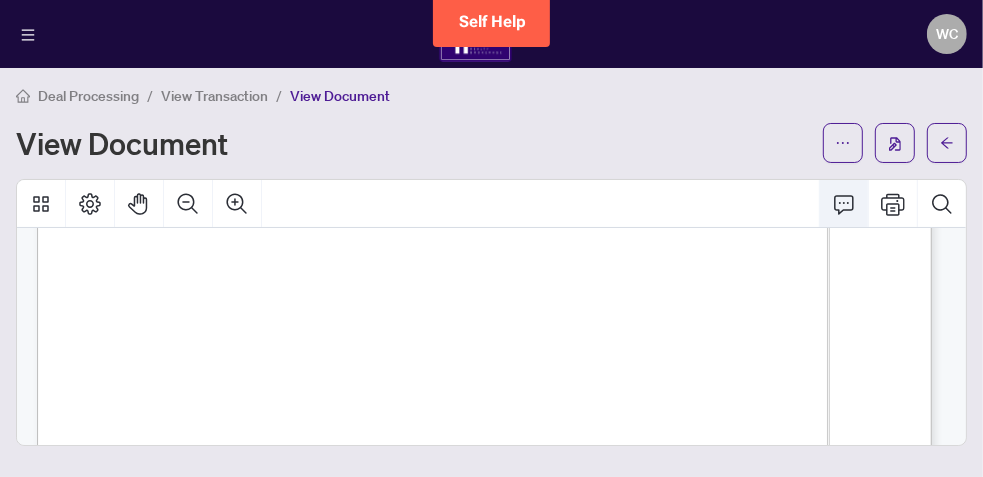 click 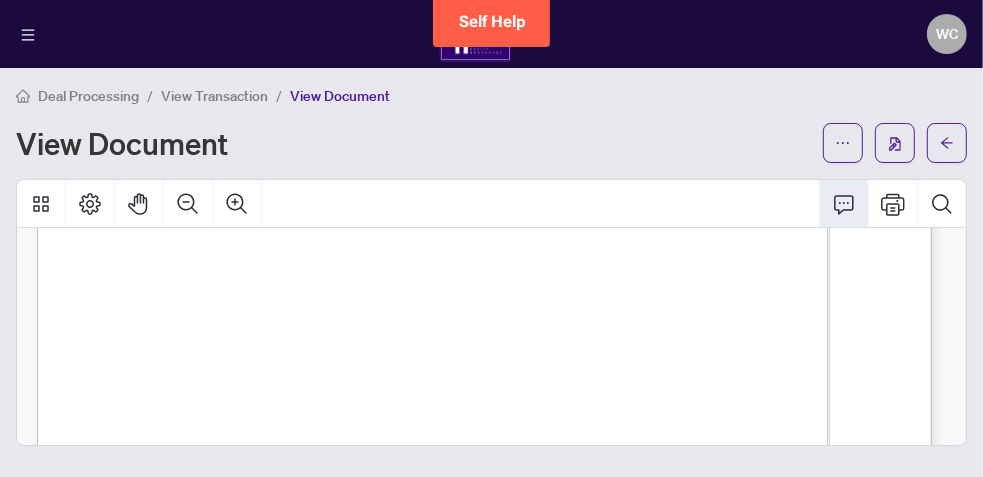 click 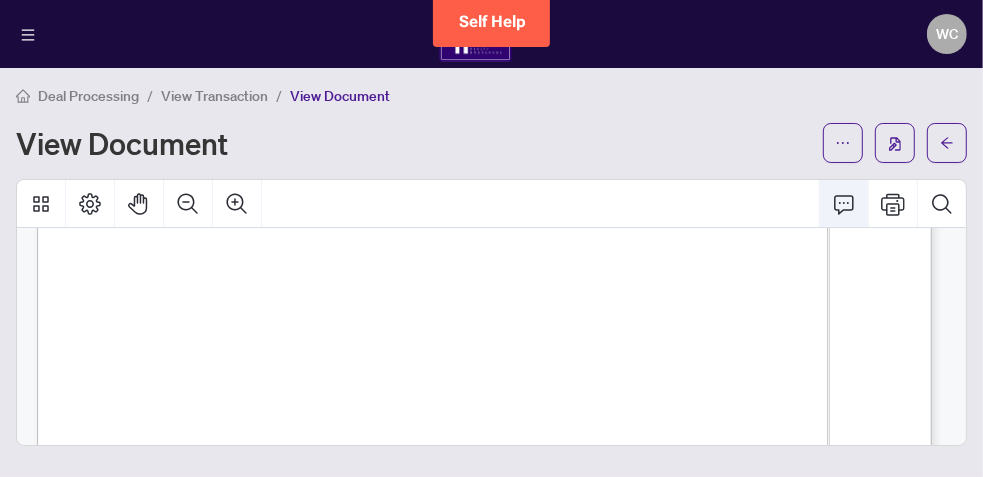 click 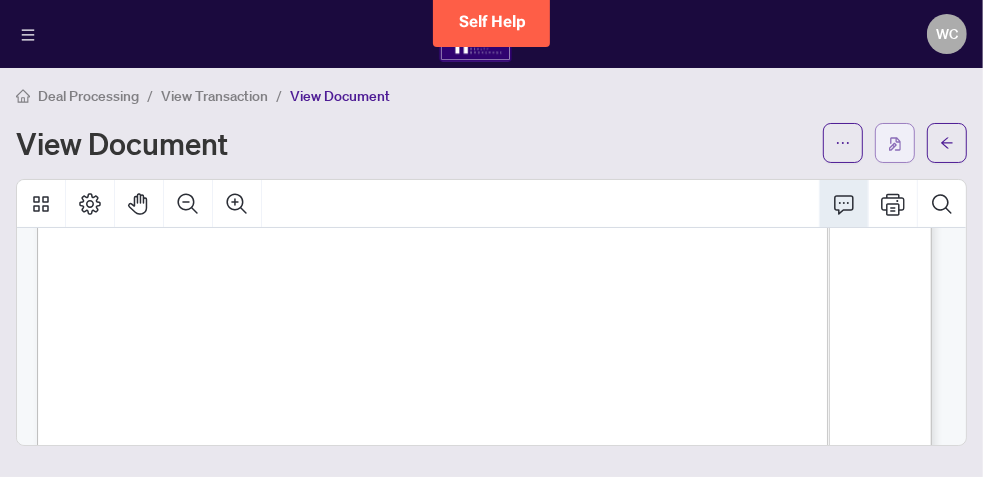 click at bounding box center [895, 144] 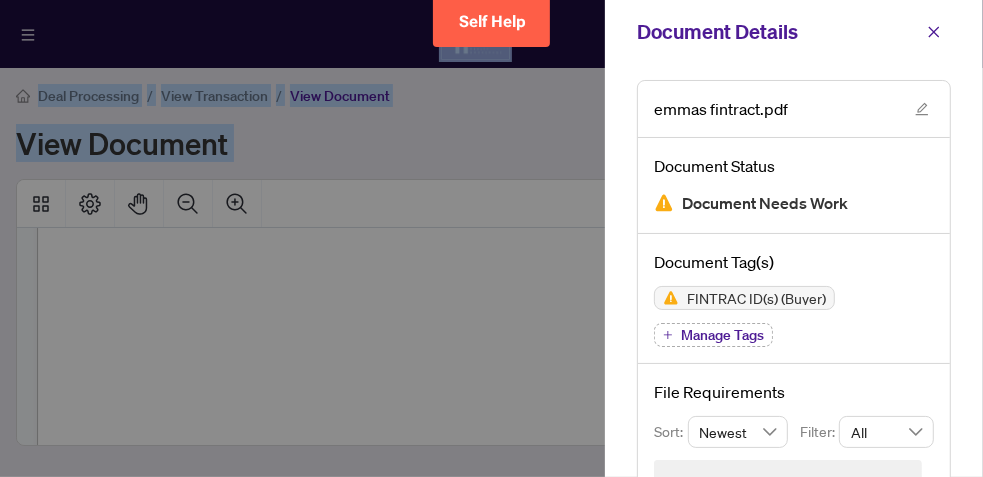 click on "Document Details emmas fintract.pdf Document Status Document Needs Work Document Tag(s) FINTRAC ID(s) (Buyer) Manage Tags File Requirements Sort: Newest Filter: All" at bounding box center (491, 238) 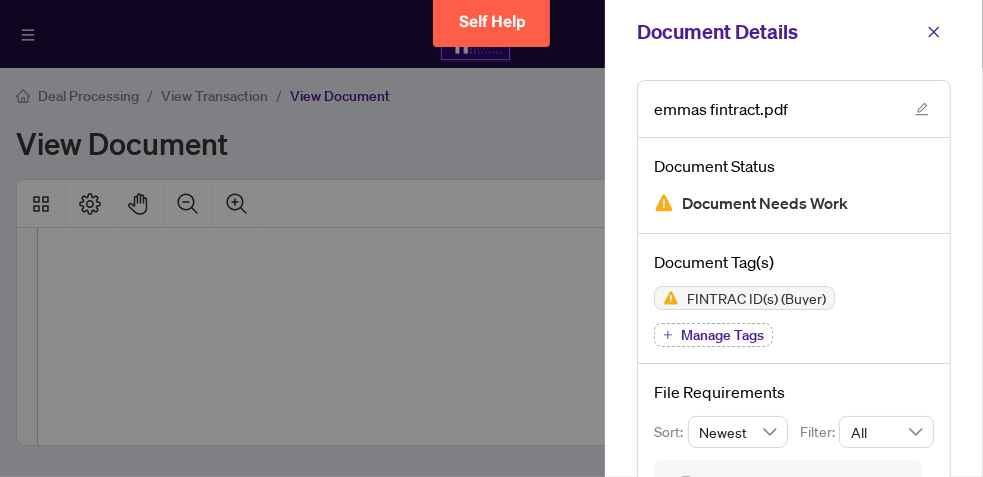 click on "Document Needs Work" at bounding box center (765, 203) 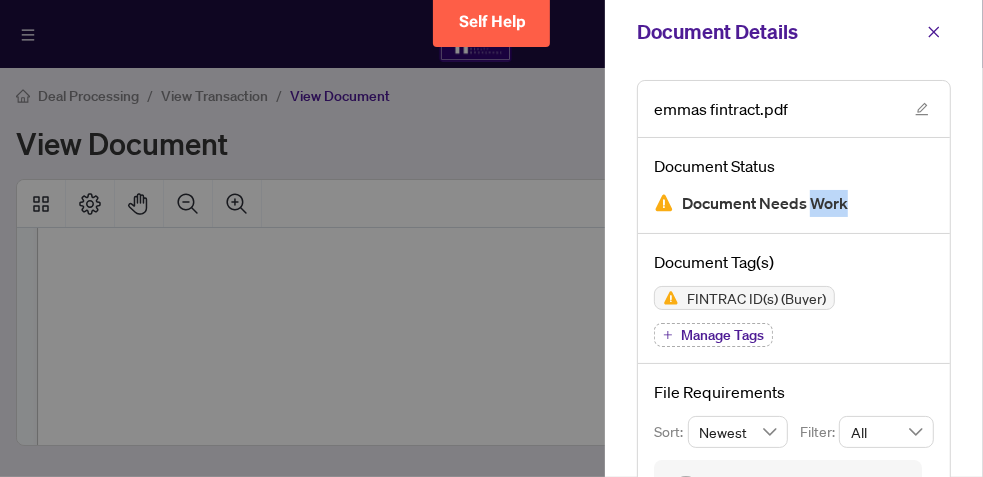 click on "Document Needs Work" at bounding box center (765, 203) 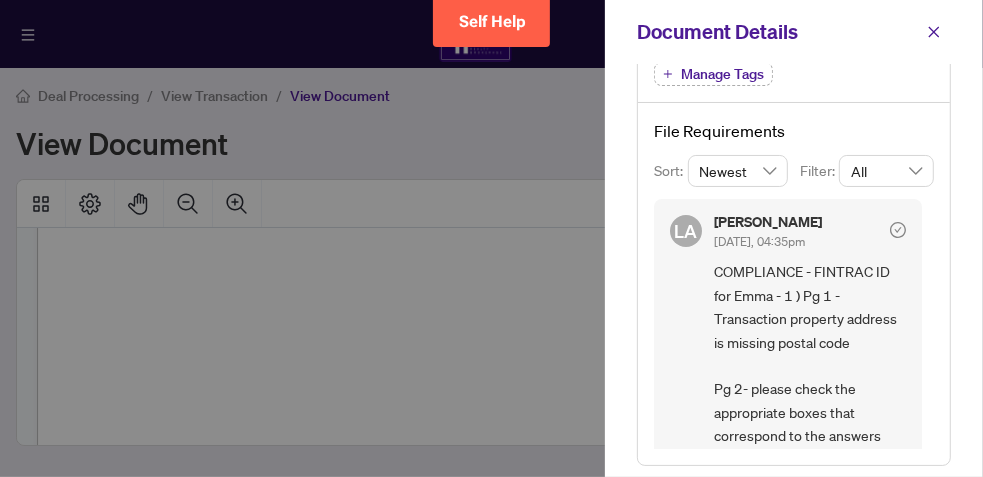 scroll, scrollTop: 59, scrollLeft: 0, axis: vertical 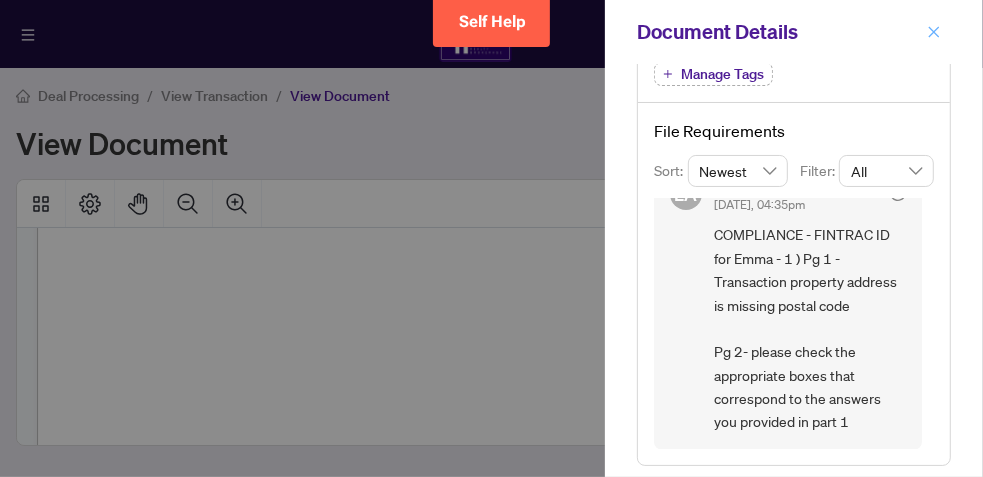 click 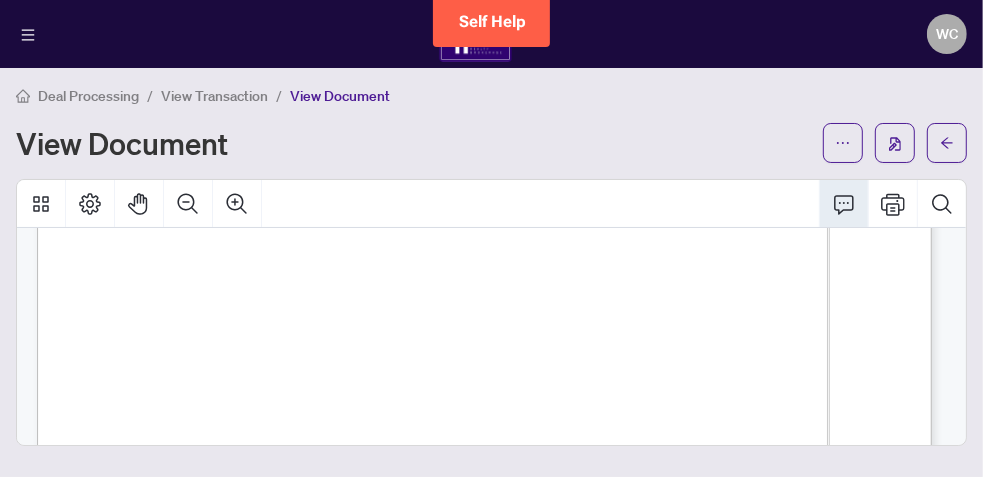 scroll, scrollTop: 2323, scrollLeft: 0, axis: vertical 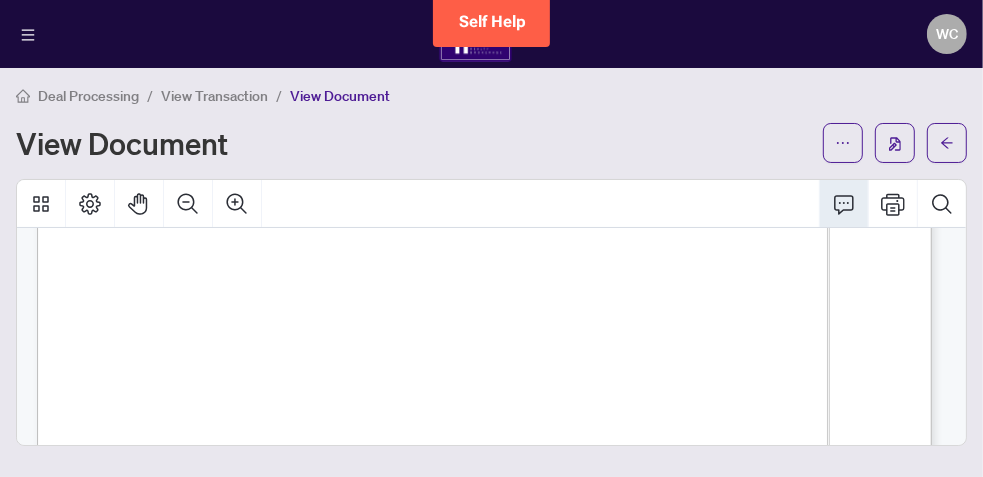 click at bounding box center [491, 312] 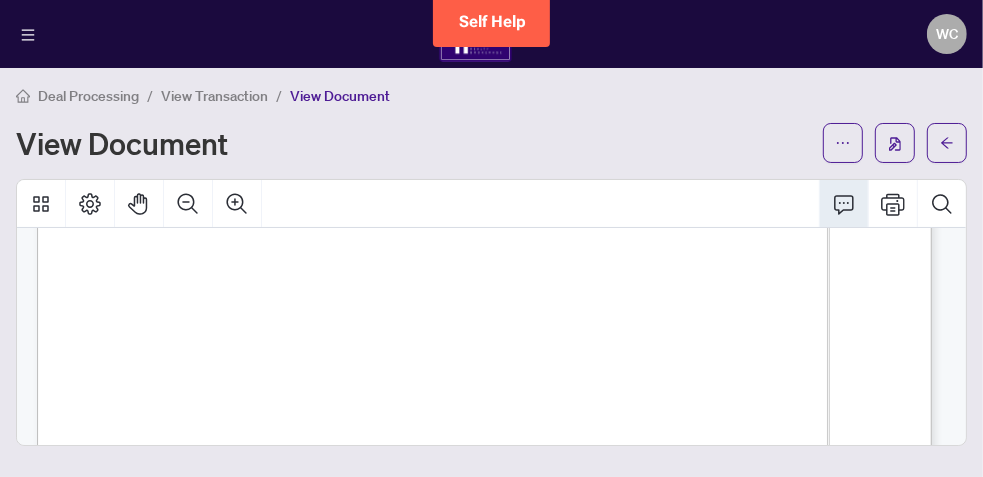 scroll, scrollTop: 1642, scrollLeft: 0, axis: vertical 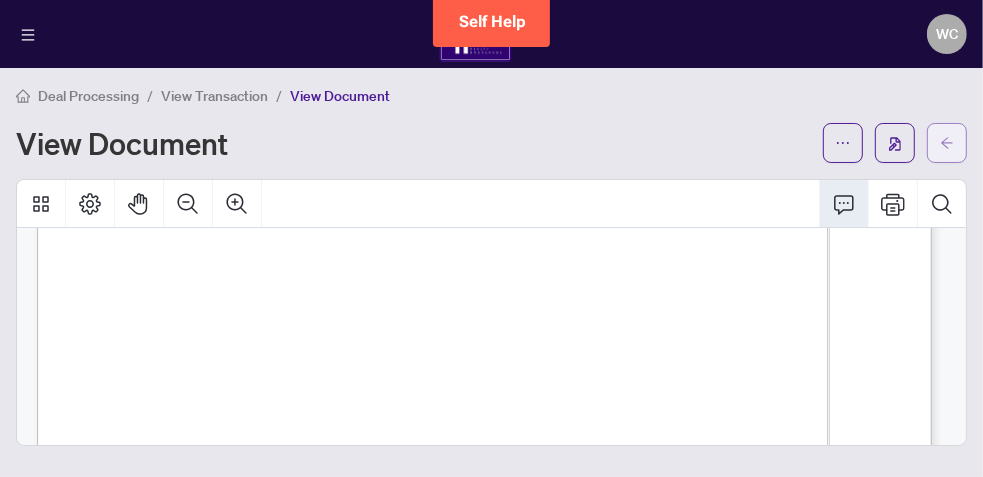 click 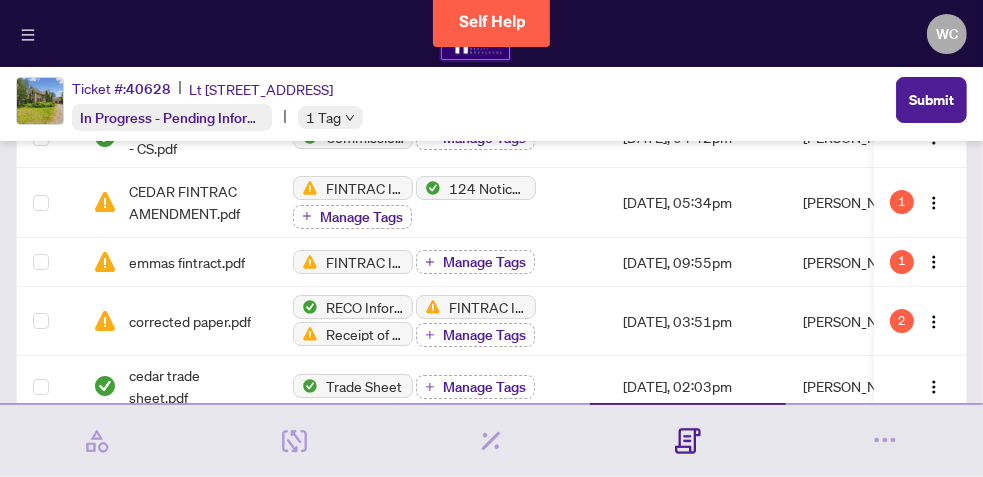 scroll, scrollTop: 203, scrollLeft: 0, axis: vertical 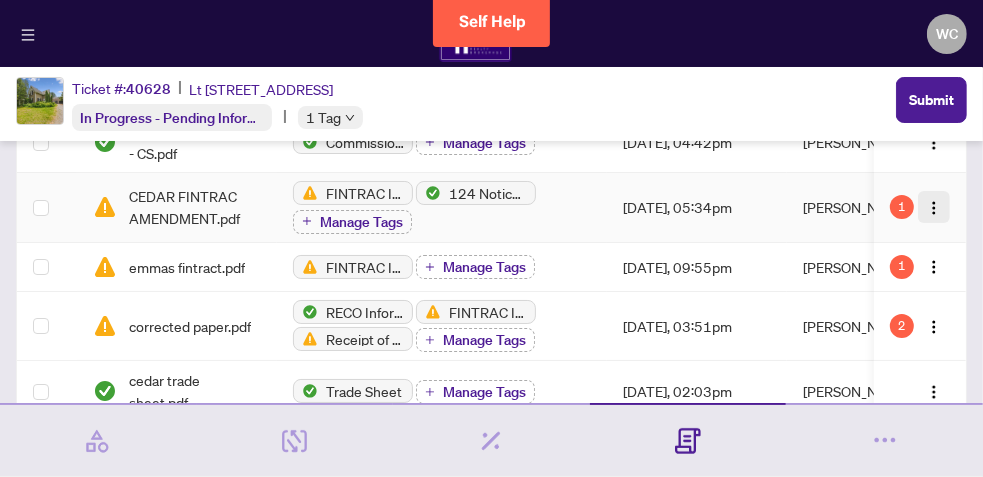 click at bounding box center [934, 208] 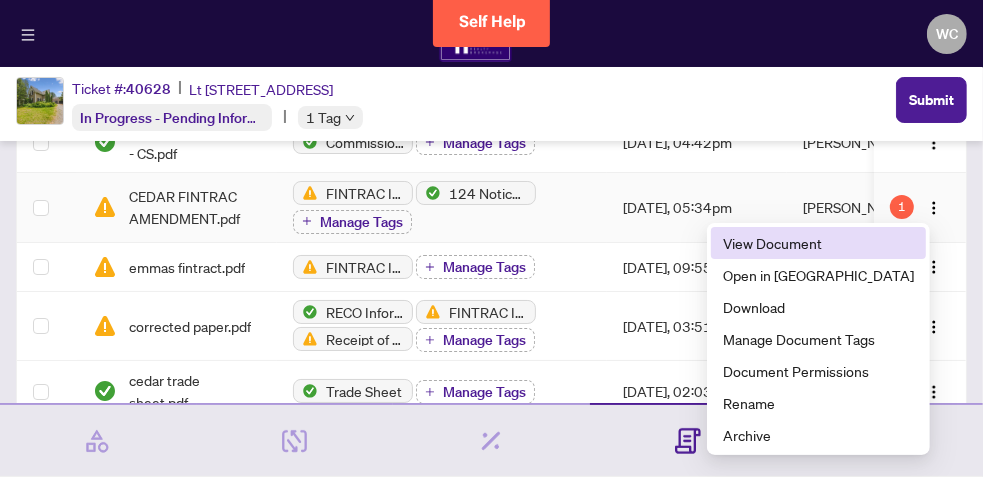 click on "View Document" at bounding box center [818, 243] 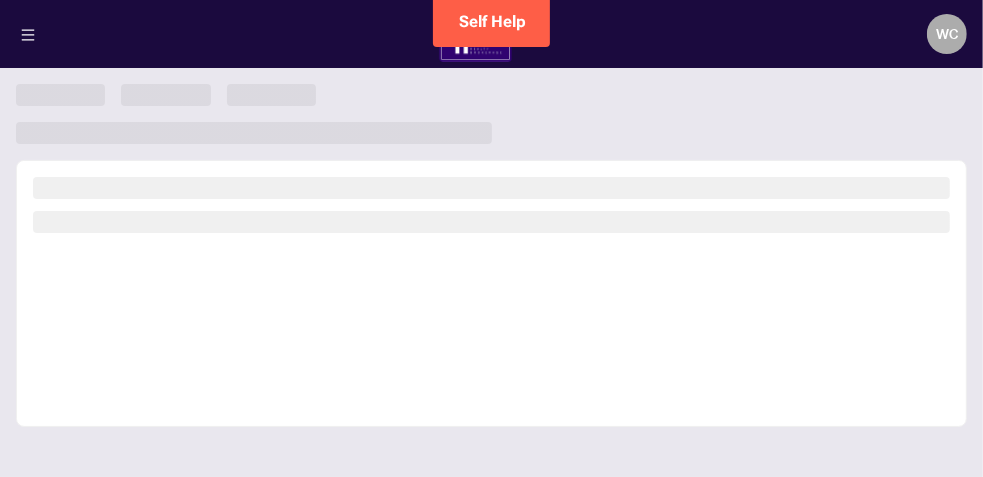 scroll, scrollTop: 0, scrollLeft: 0, axis: both 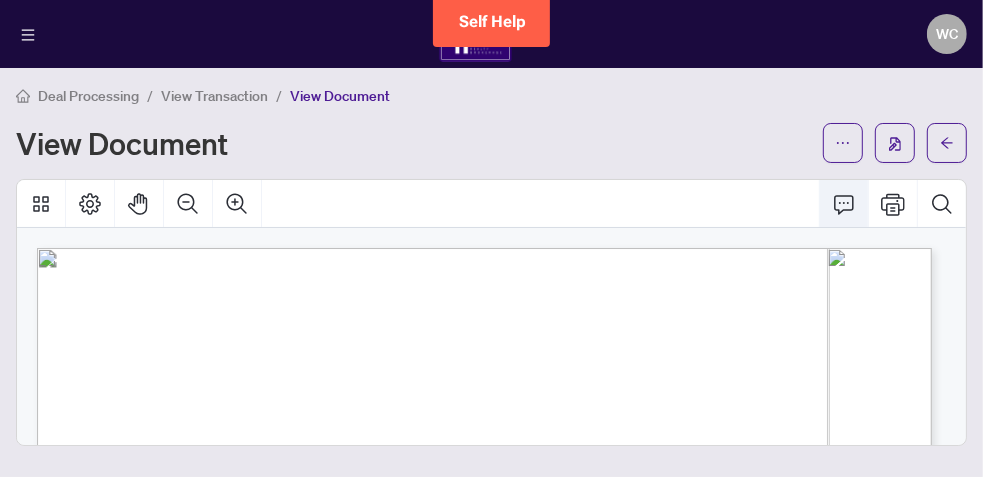click 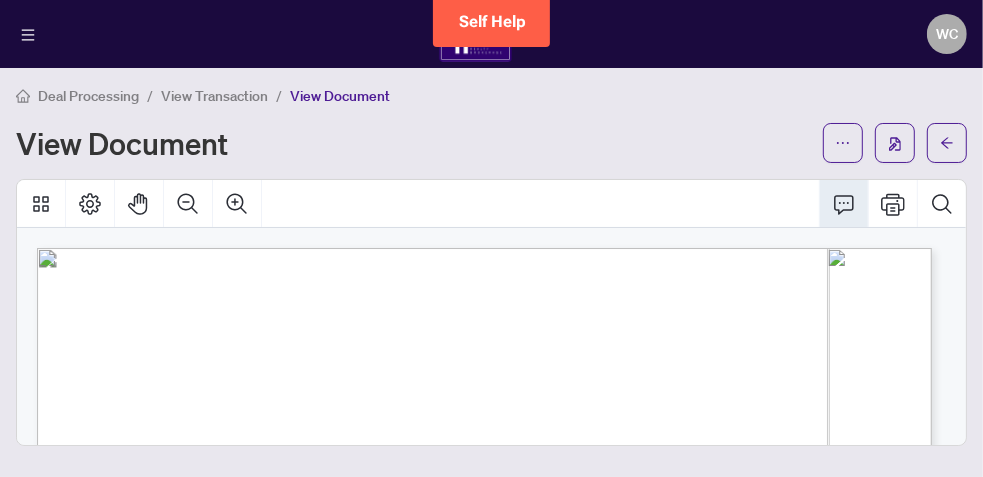 click 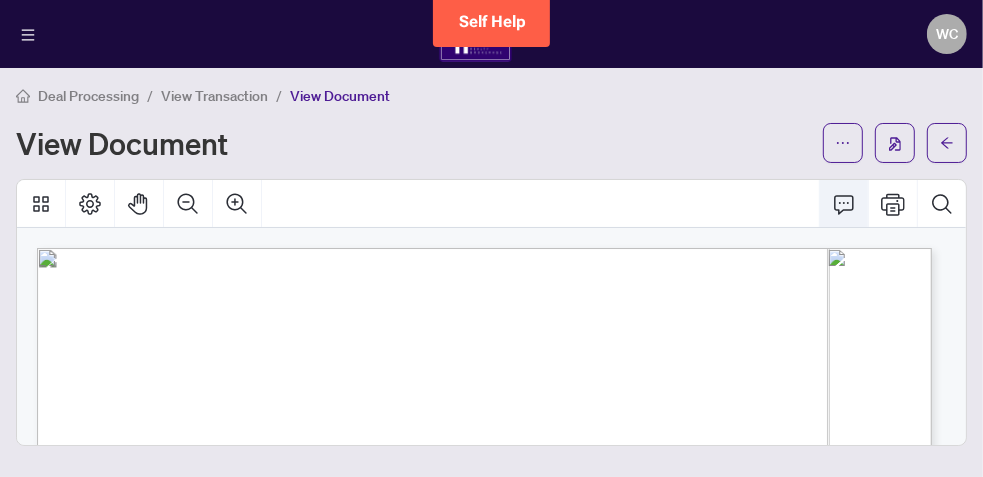 click 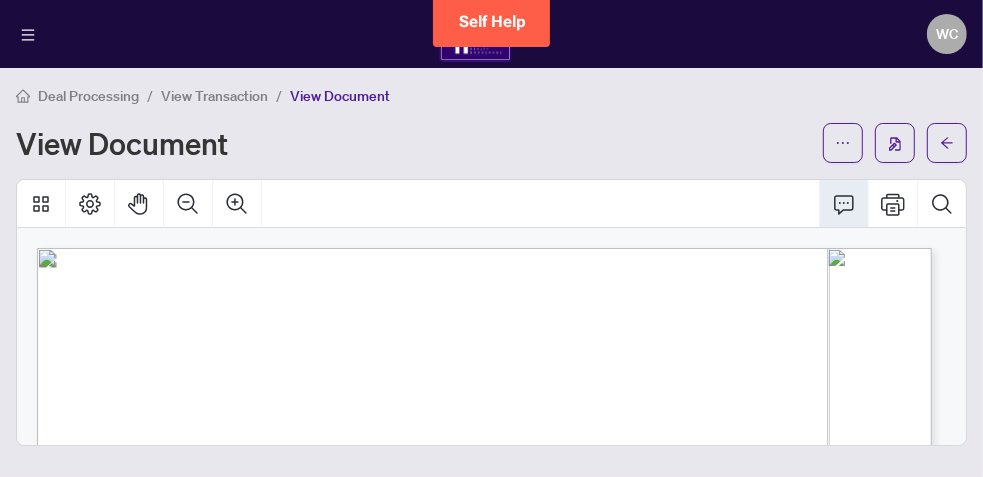 click 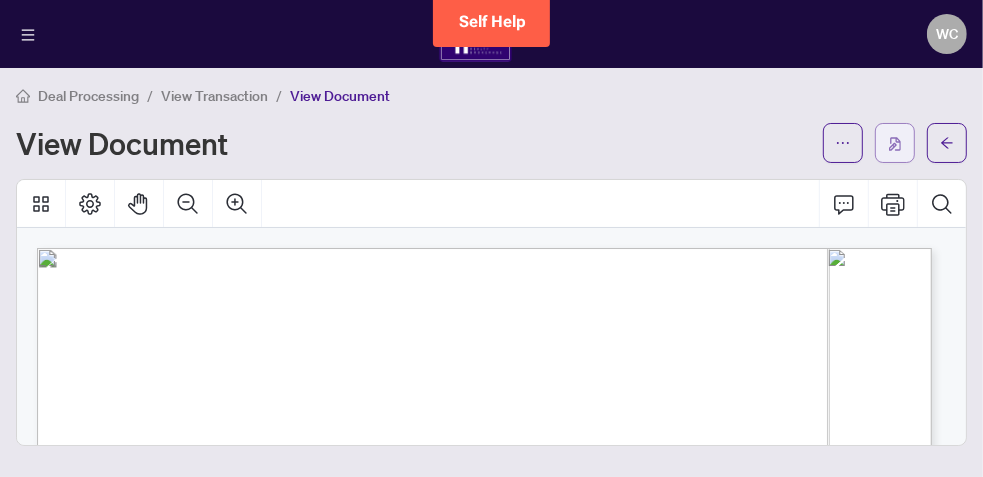 click at bounding box center [895, 144] 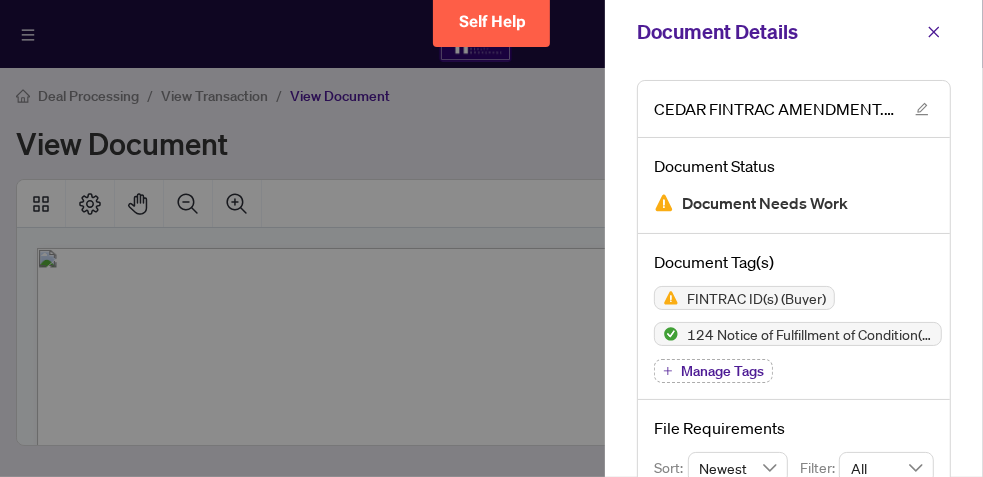 scroll, scrollTop: 297, scrollLeft: 0, axis: vertical 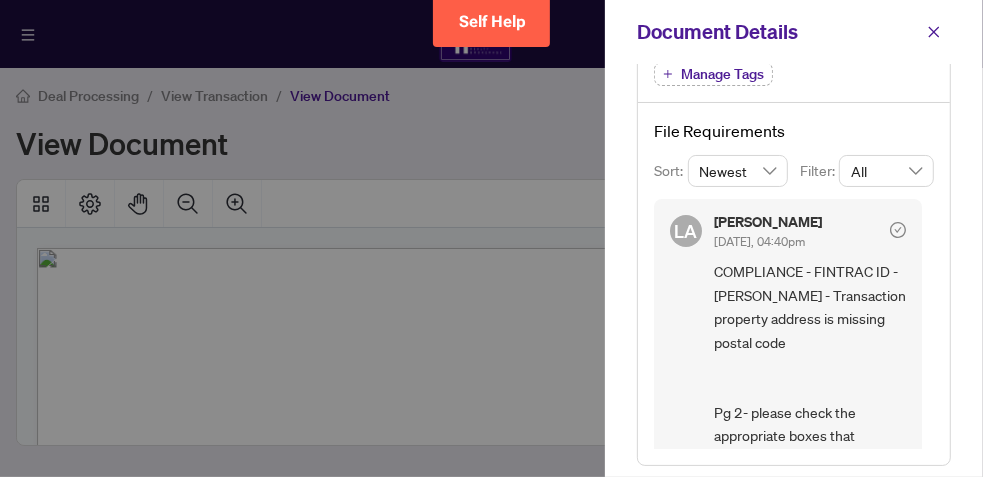 click on "File Requirements Sort: Newest Filter: All [PERSON_NAME]   [DATE], 04:40pm COMPLIANCE - FINTRAC ID - [PERSON_NAME] - Transaction property address is missing postal code
Pg 2- please check the appropriate boxes that correspond to the answers you provided in part 1" at bounding box center (794, 284) 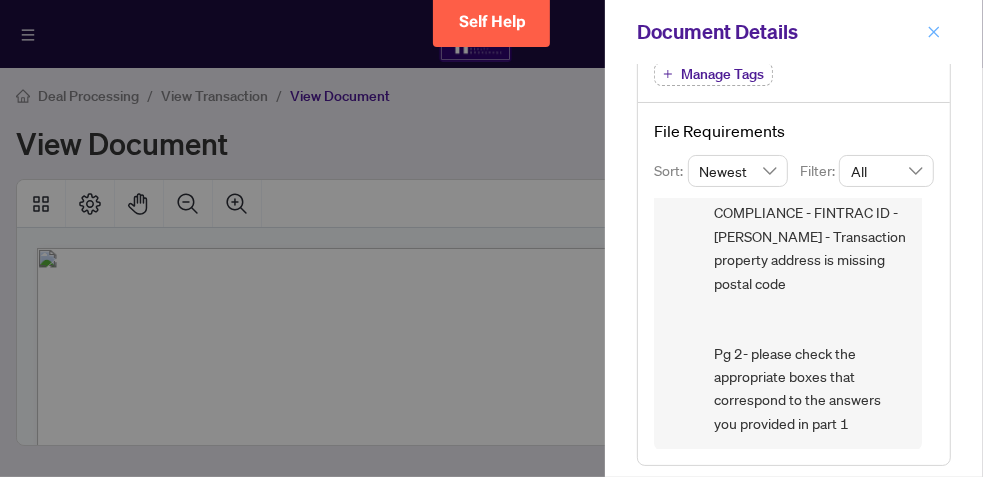 click 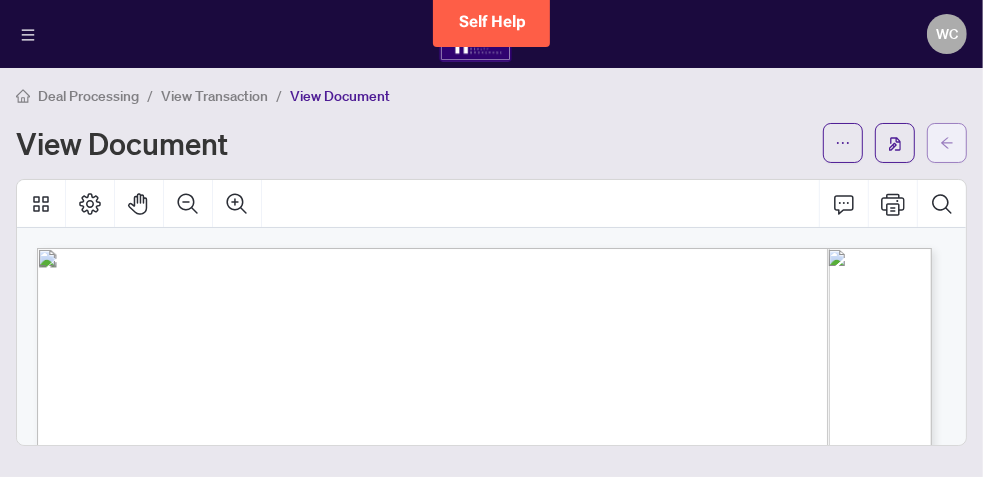 click 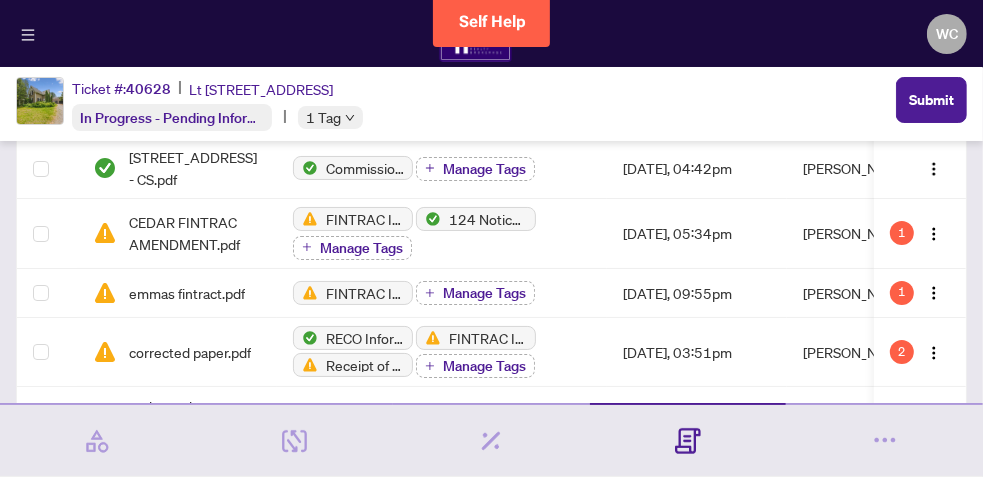scroll, scrollTop: 178, scrollLeft: 0, axis: vertical 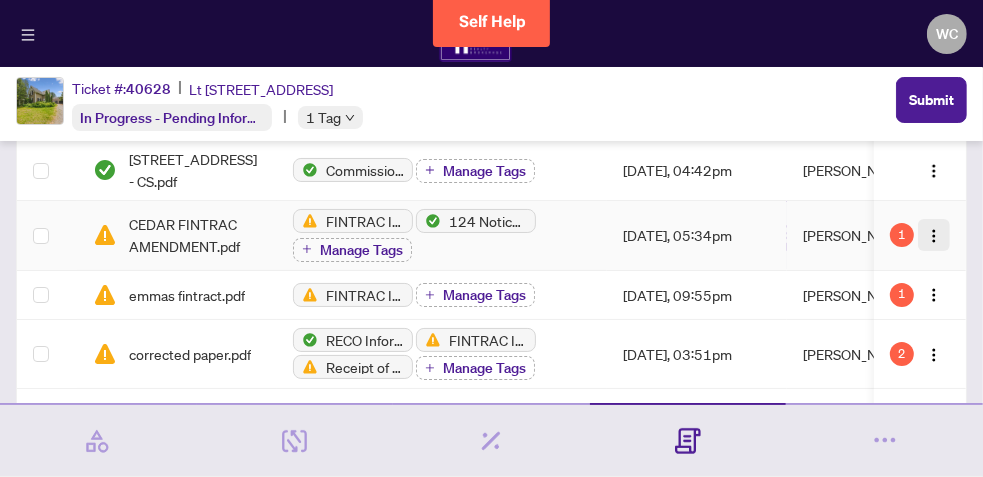 click at bounding box center (934, 236) 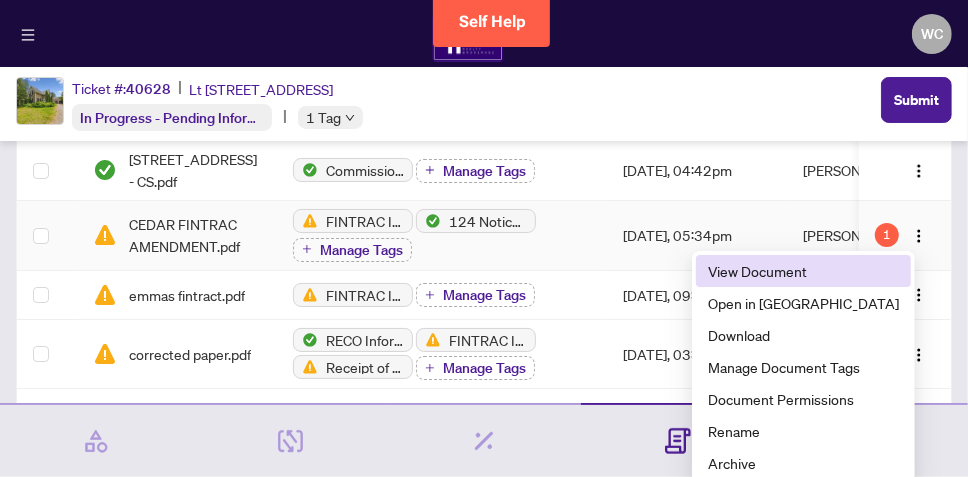 click on "View Document" at bounding box center (803, 271) 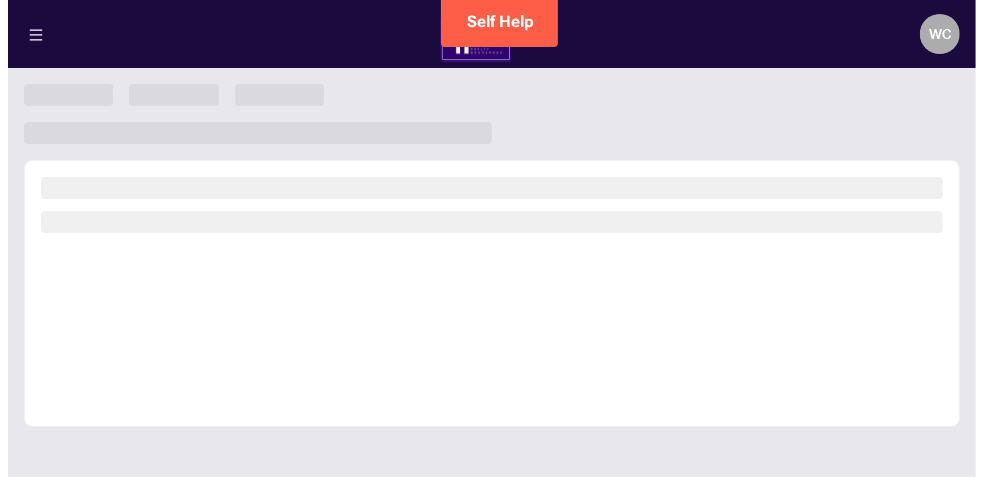 scroll, scrollTop: 0, scrollLeft: 0, axis: both 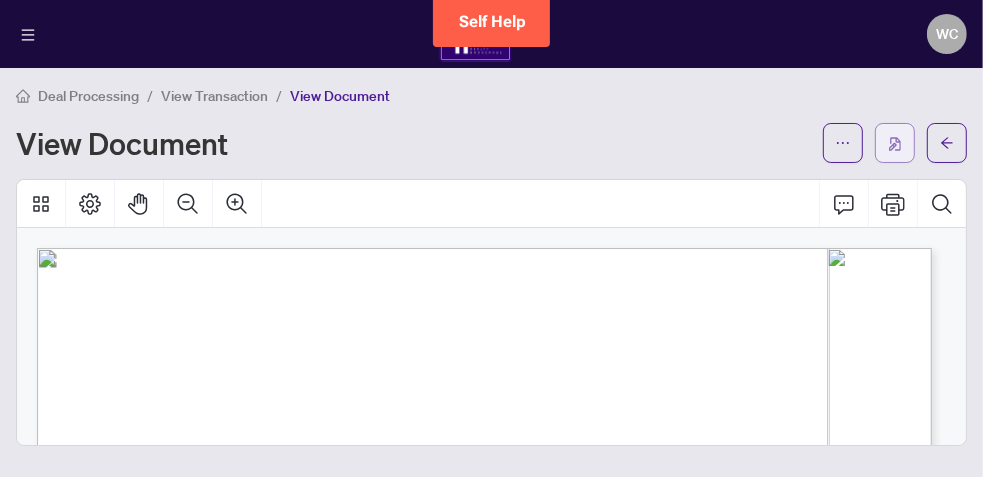 click at bounding box center [895, 144] 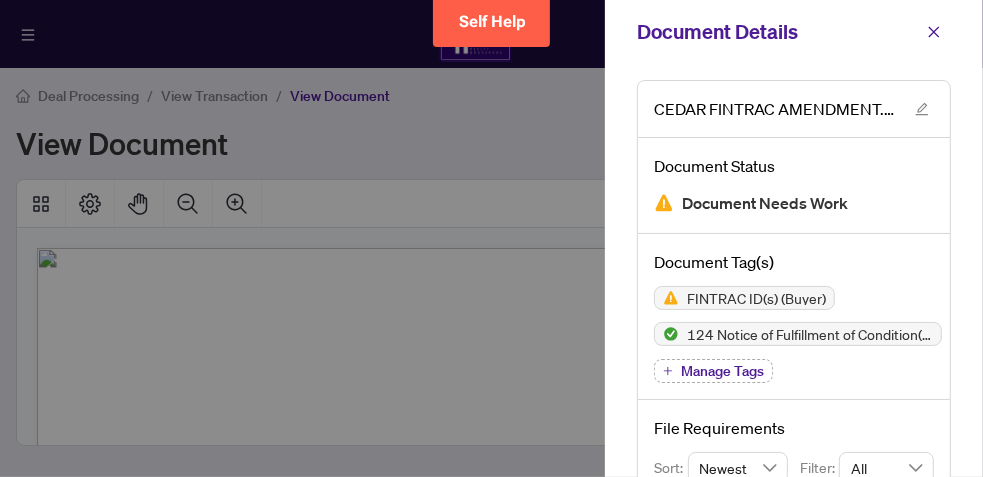scroll, scrollTop: 297, scrollLeft: 0, axis: vertical 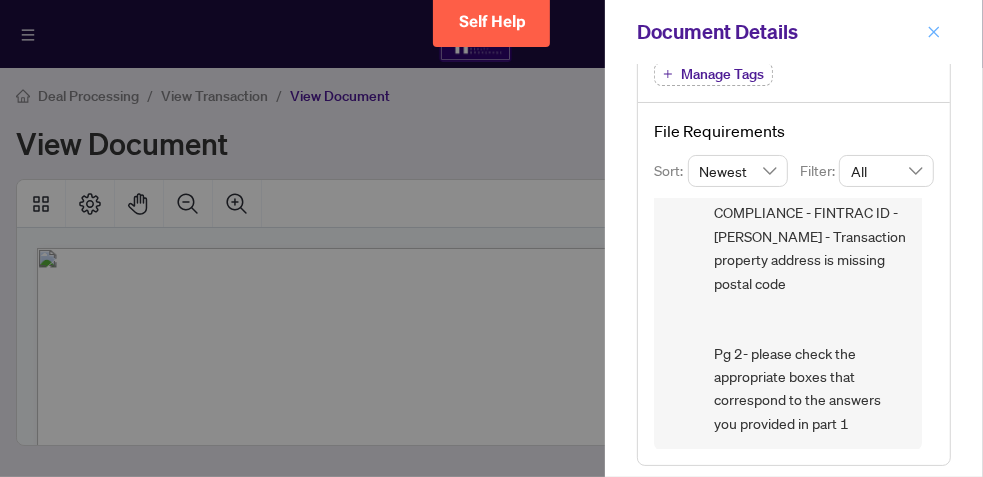click 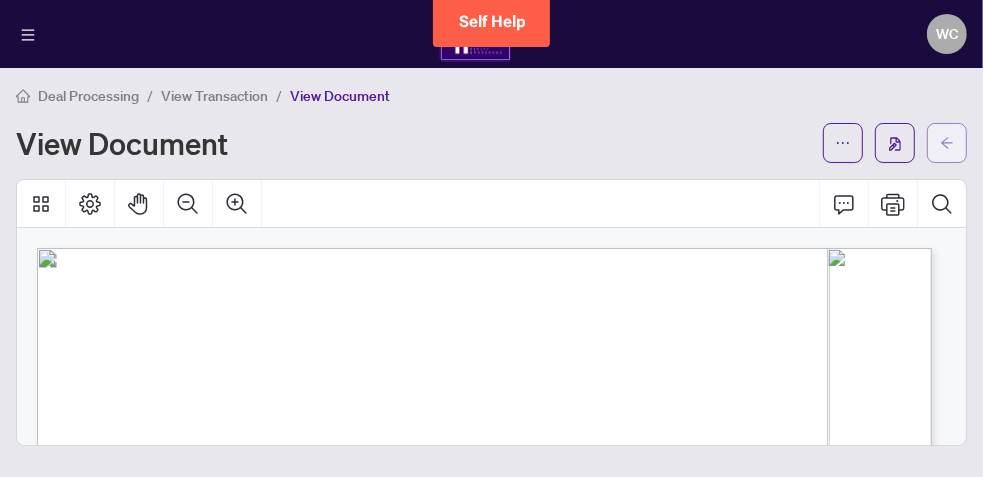 click 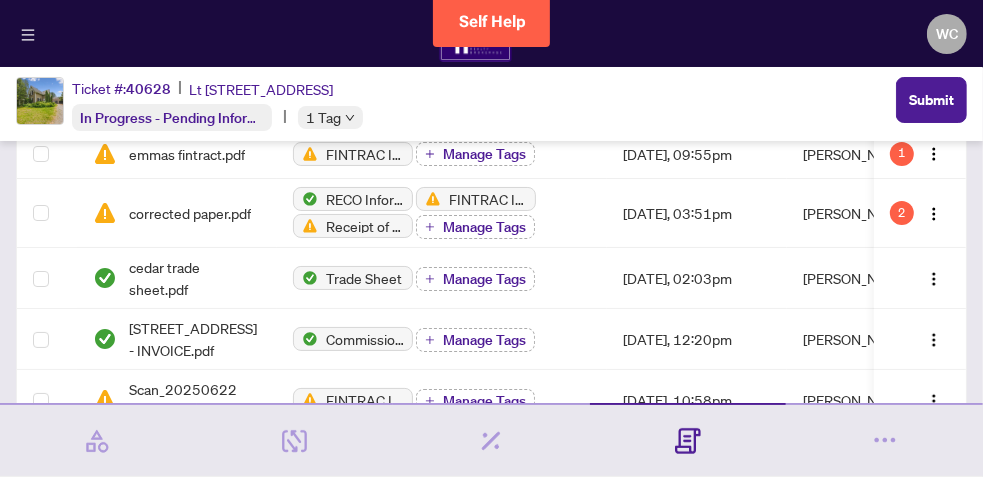 scroll, scrollTop: 313, scrollLeft: 0, axis: vertical 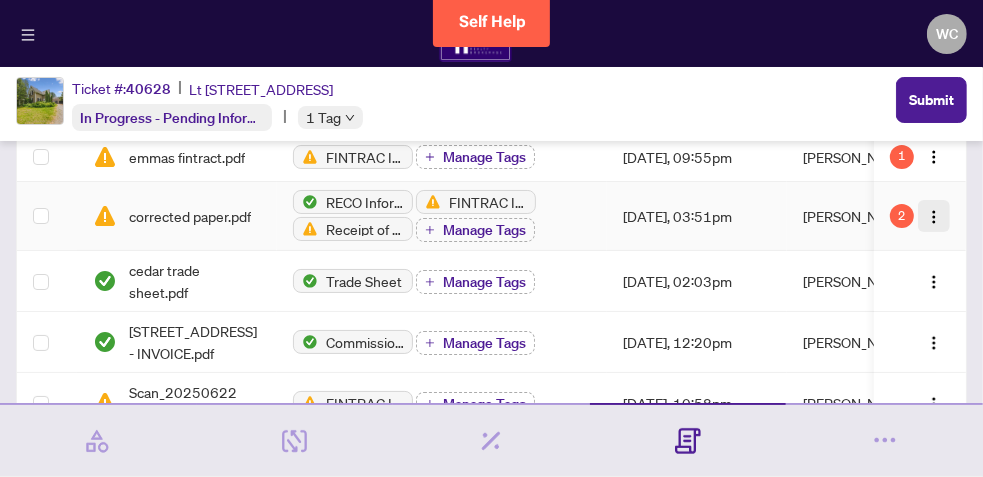 click at bounding box center [934, 217] 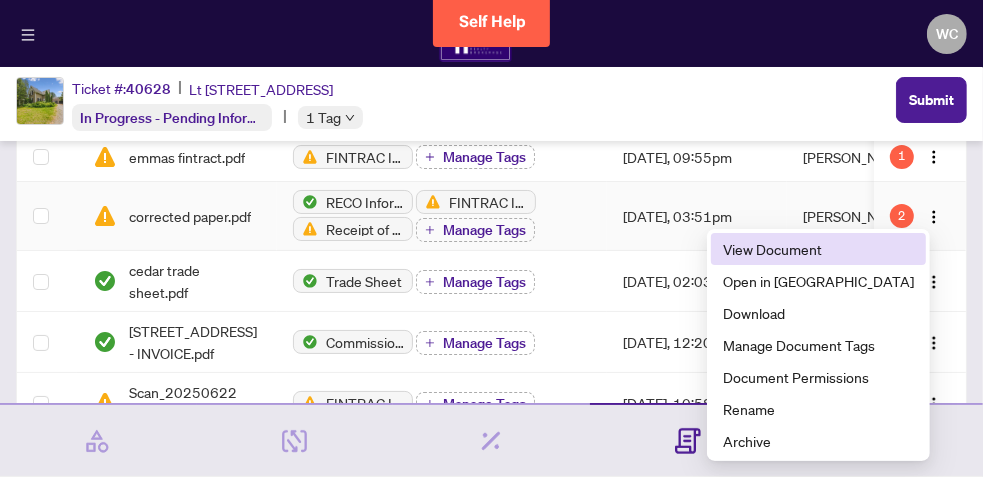 click on "View Document" at bounding box center (818, 249) 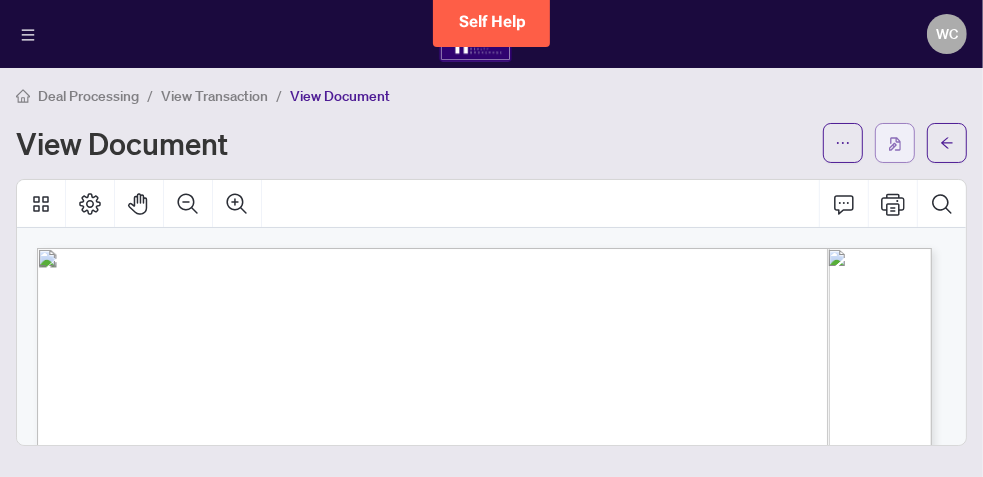 click at bounding box center (895, 144) 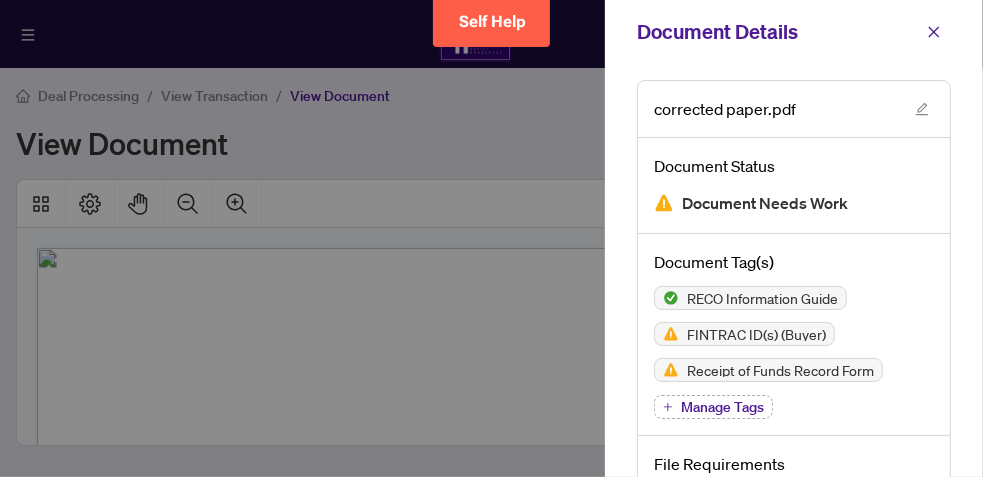 scroll, scrollTop: 333, scrollLeft: 0, axis: vertical 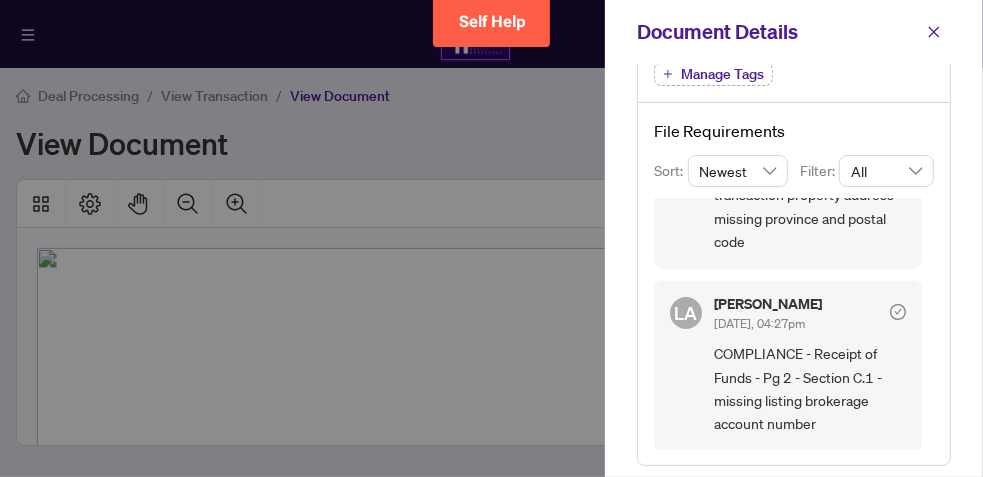 click on "[PERSON_NAME] Almuhanna   [DATE], 04:30pm COMPLIANCE - FINTRAC ID for [PERSON_NAME] - transaction property address missing province and postal code [PERSON_NAME] Almuhanna   [DATE], 04:27pm COMPLIANCE - Receipt of Funds - Pg 2 - Section C.1 - missing listing brokerage account number" at bounding box center (794, 324) 